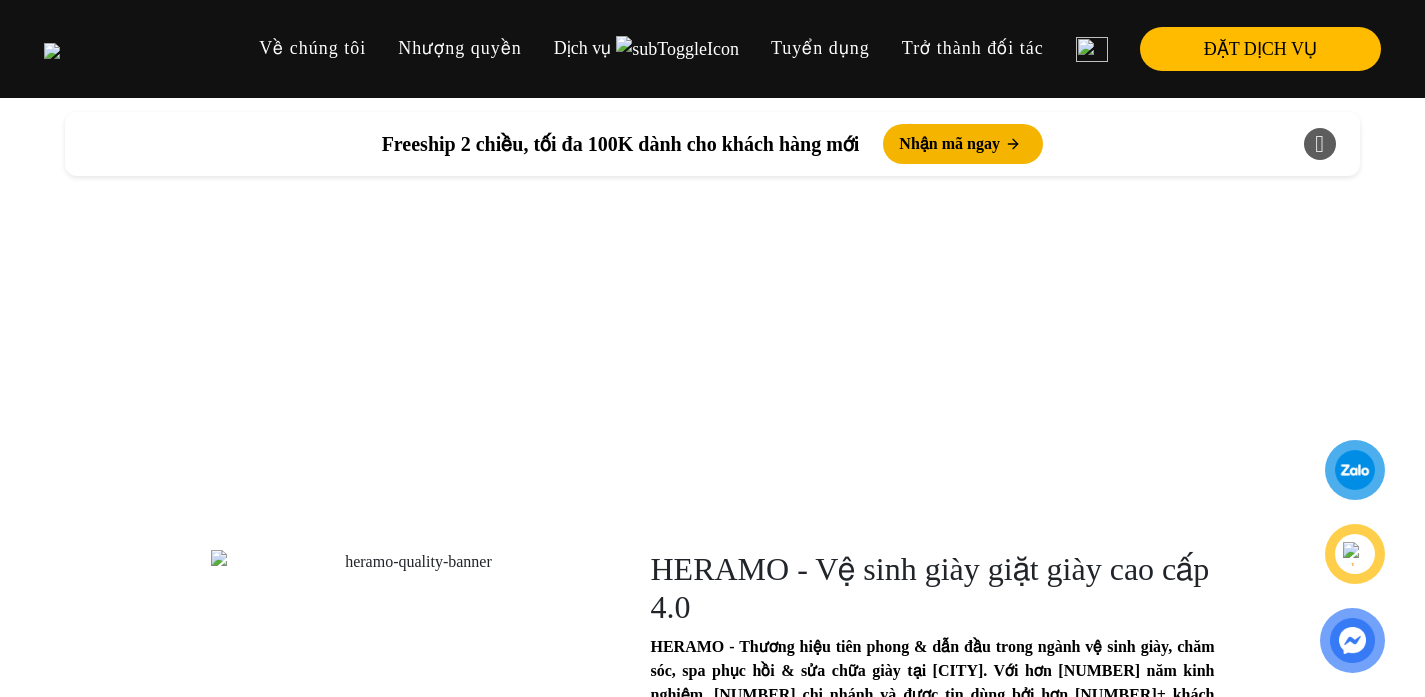 scroll, scrollTop: 0, scrollLeft: 0, axis: both 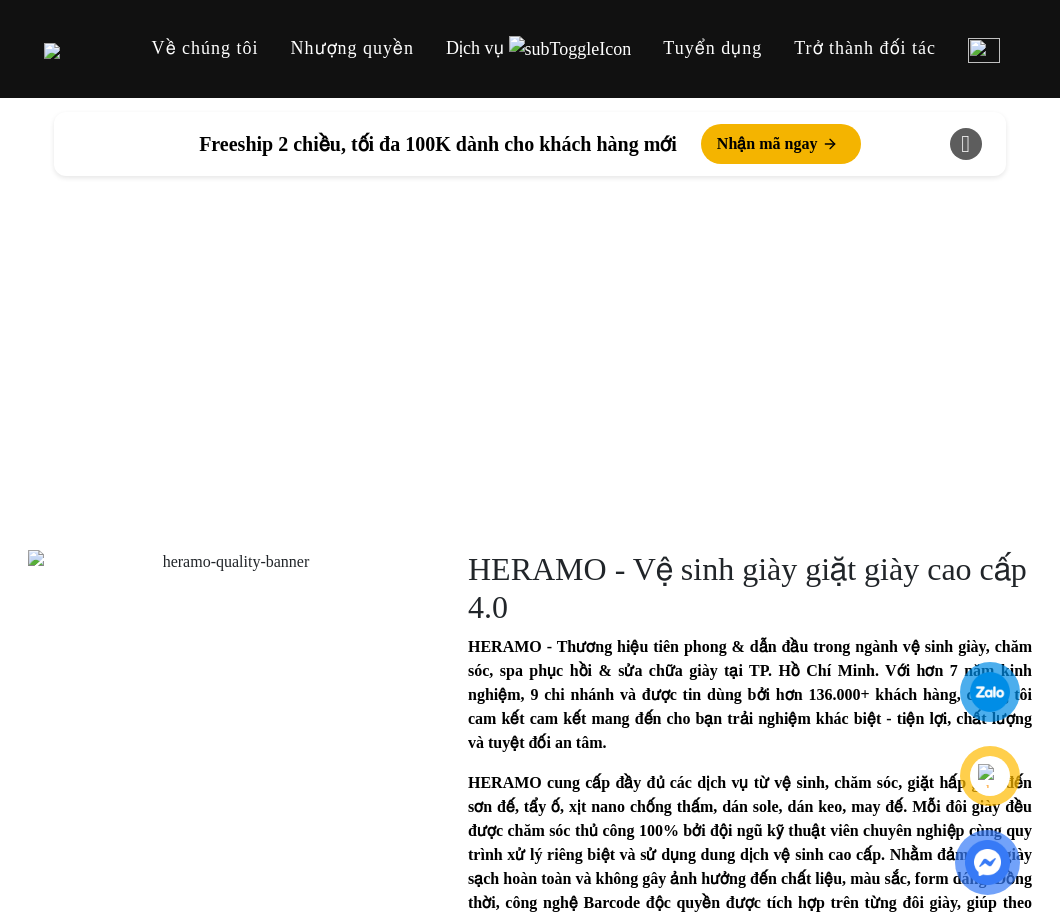 click at bounding box center (965, 144) 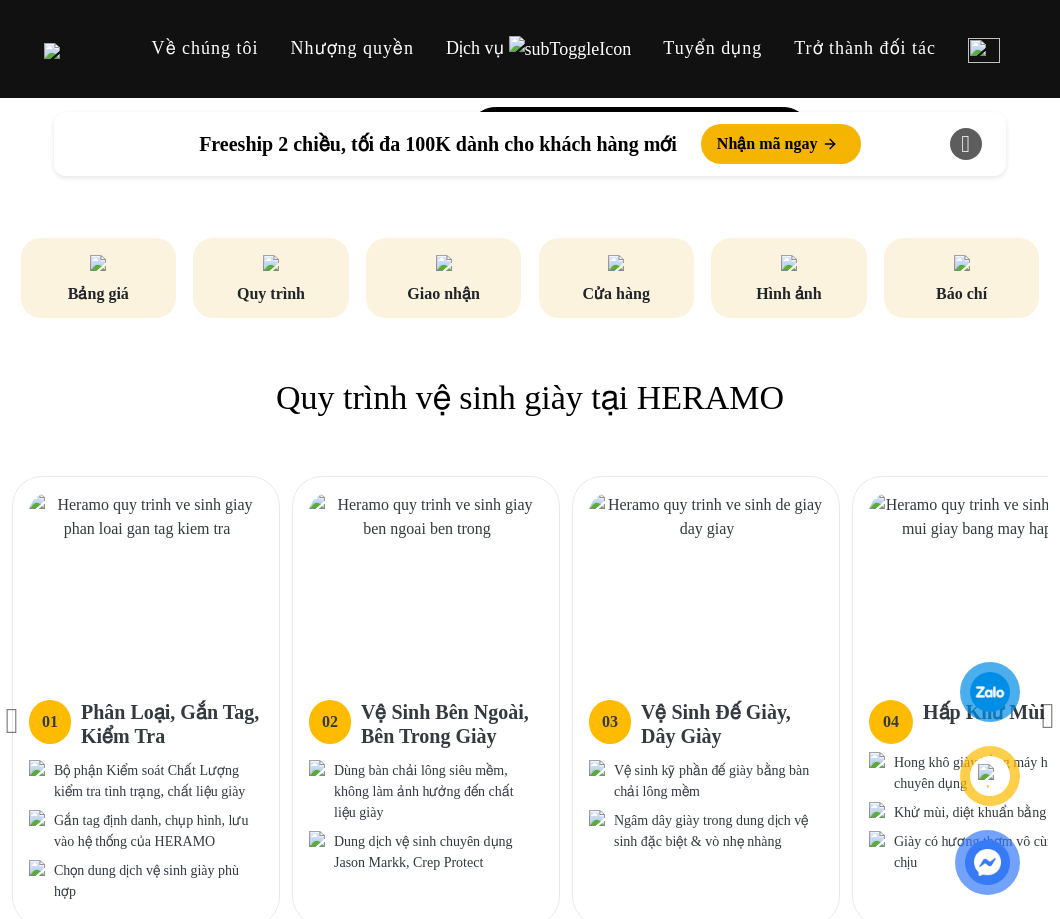 scroll, scrollTop: 0, scrollLeft: 0, axis: both 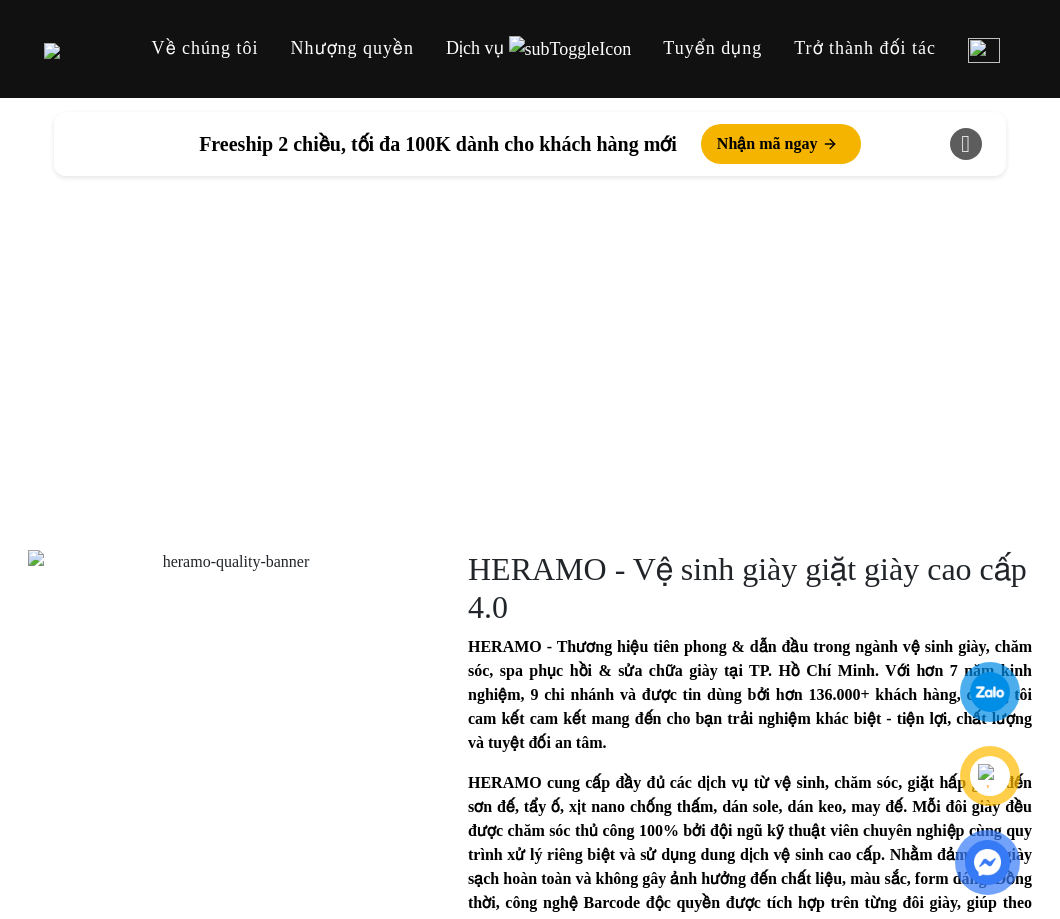 click at bounding box center (965, 144) 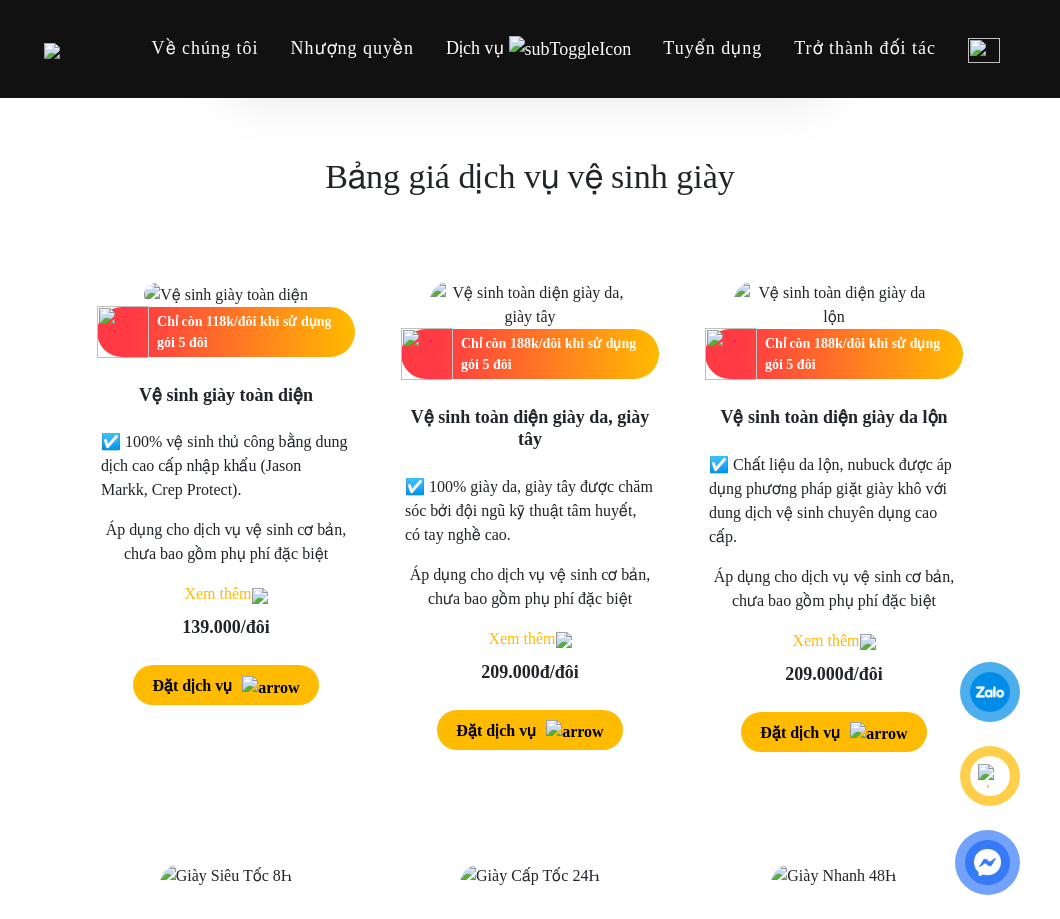 scroll, scrollTop: 2596, scrollLeft: 0, axis: vertical 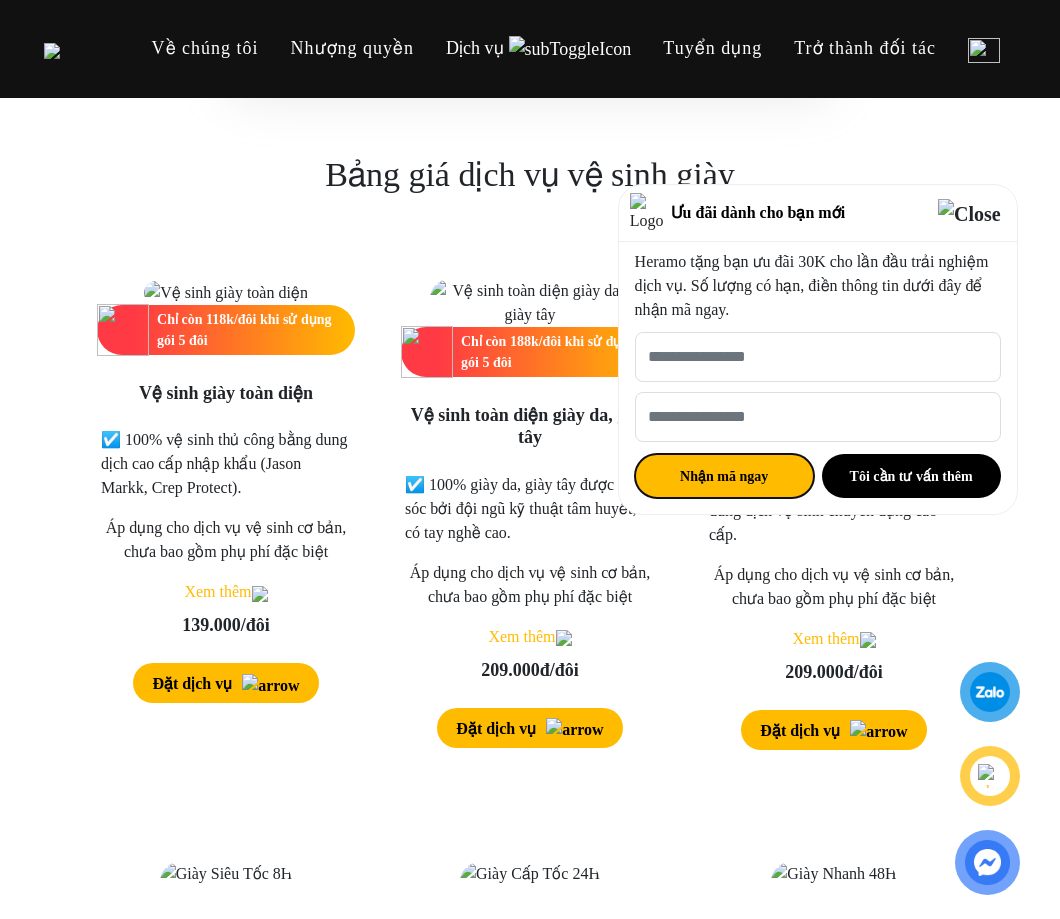 click on "Nhận mã ngay" at bounding box center [724, 476] 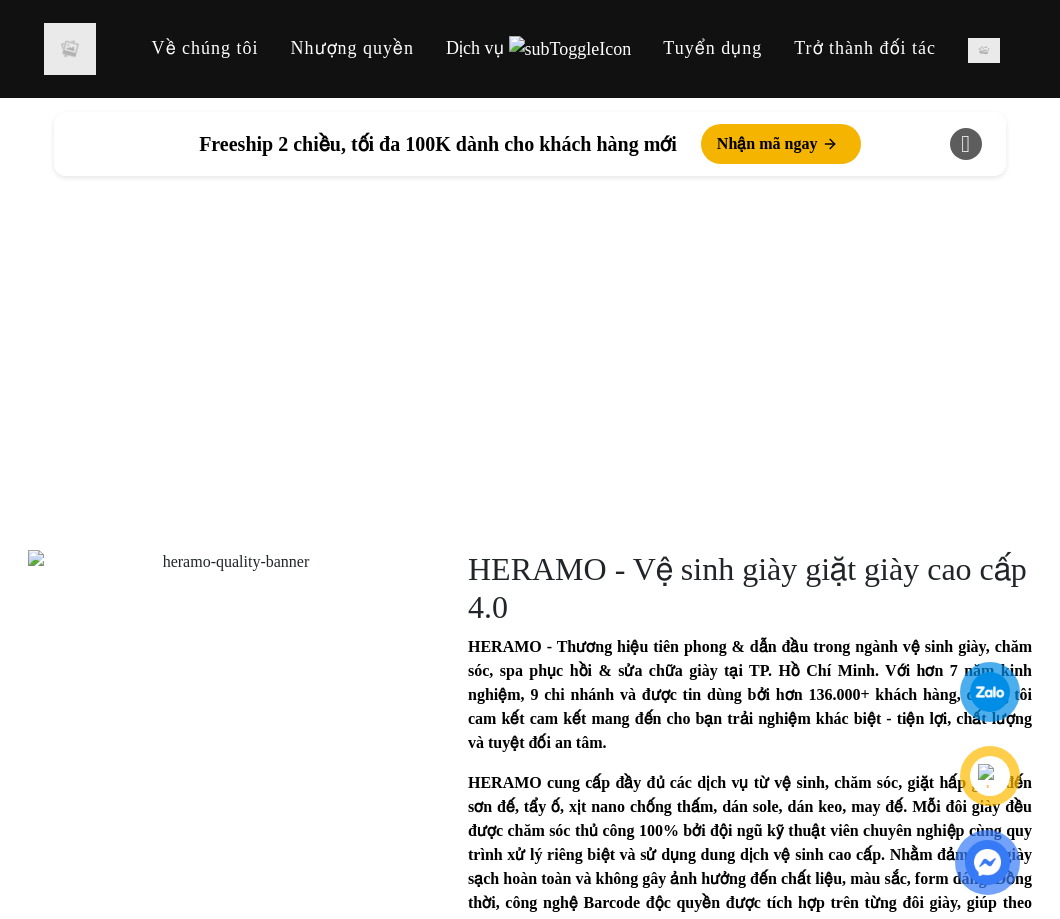 scroll, scrollTop: 85, scrollLeft: 0, axis: vertical 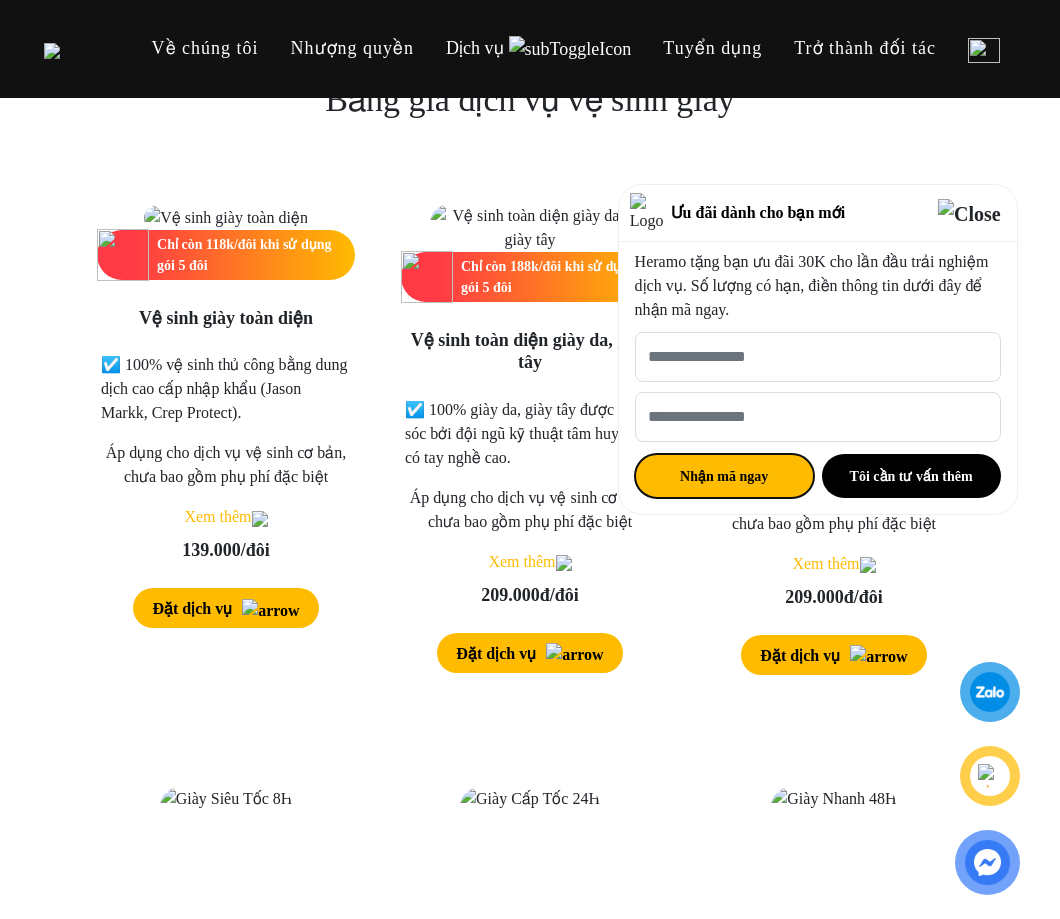 click on "Nhận mã ngay" at bounding box center [724, 476] 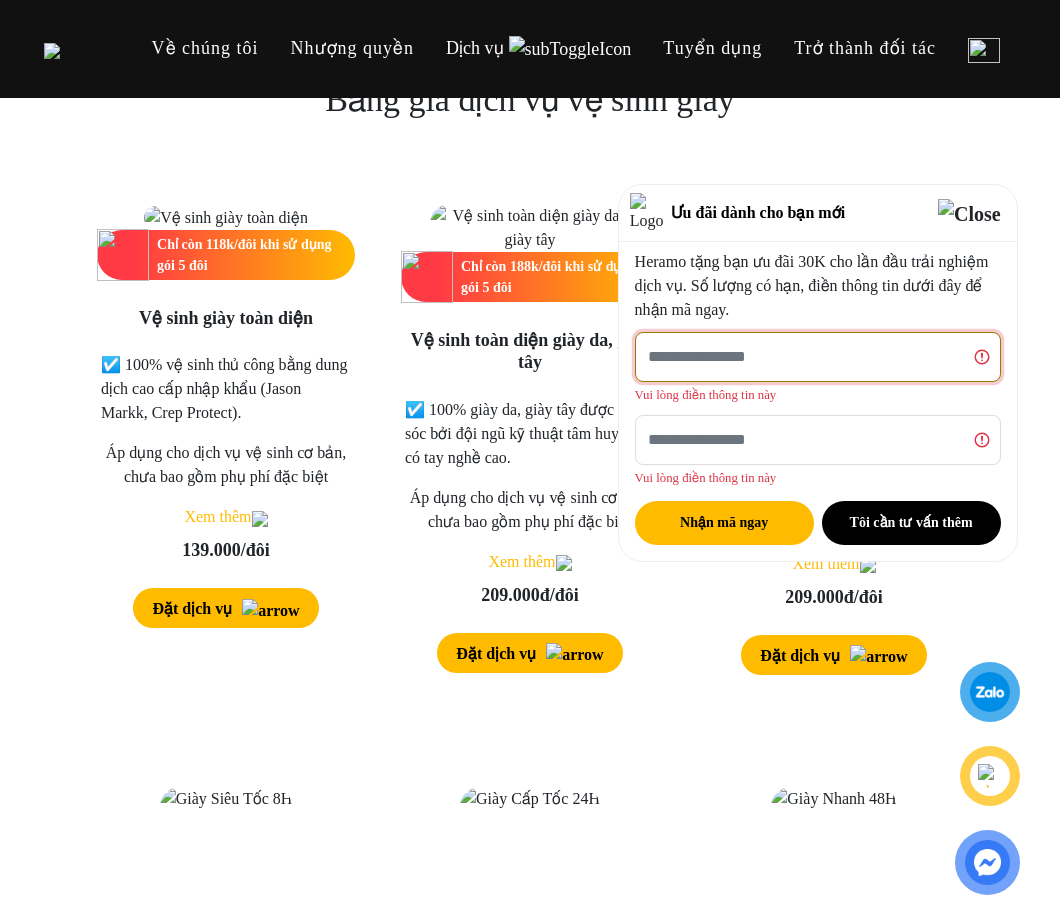 click on "Cho HERAMO xin tên của bạn nhé  *" 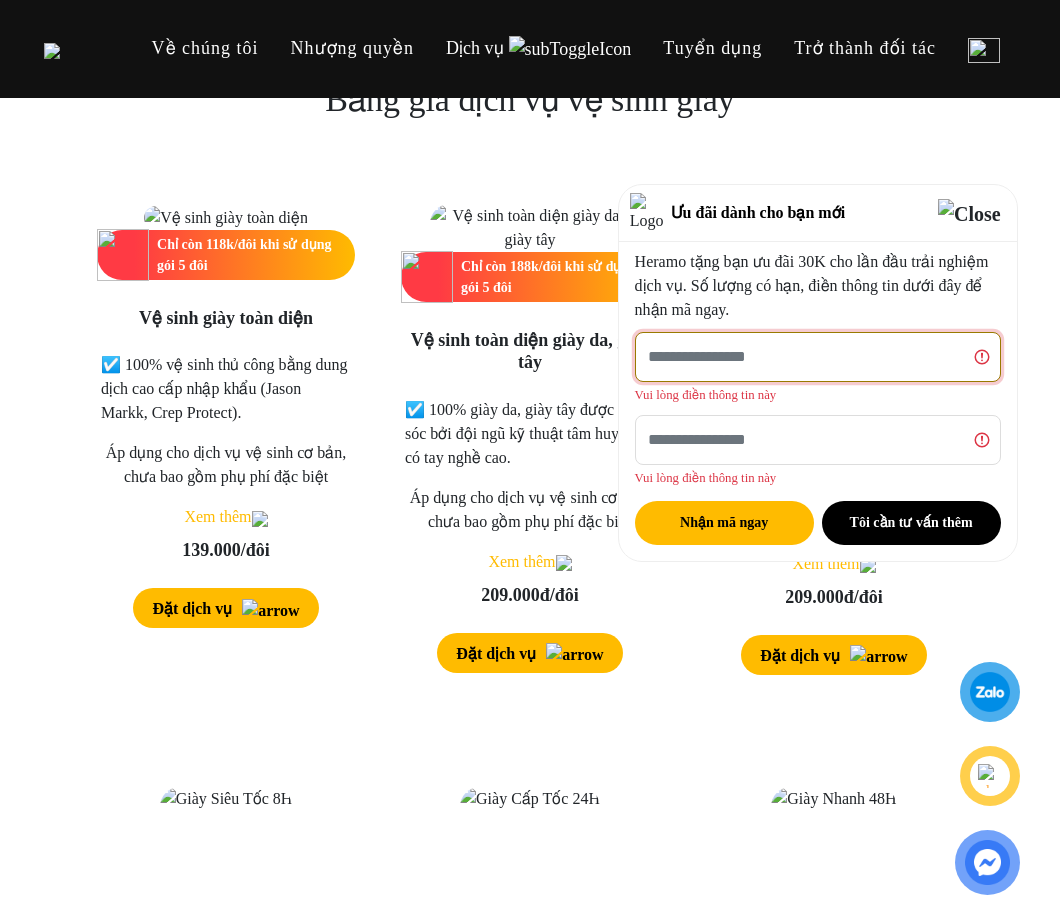 type on "****" 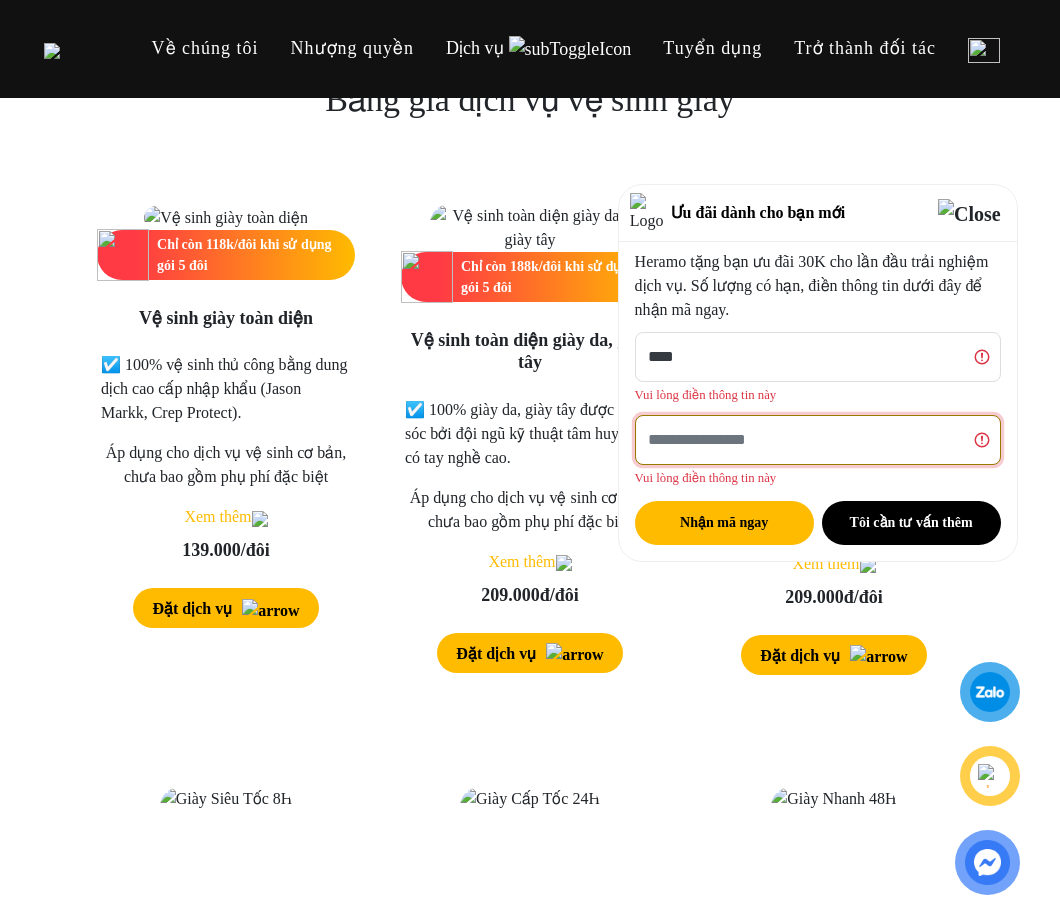 click on "Số điện thoại HERAMO có thể liên hệ là  *" 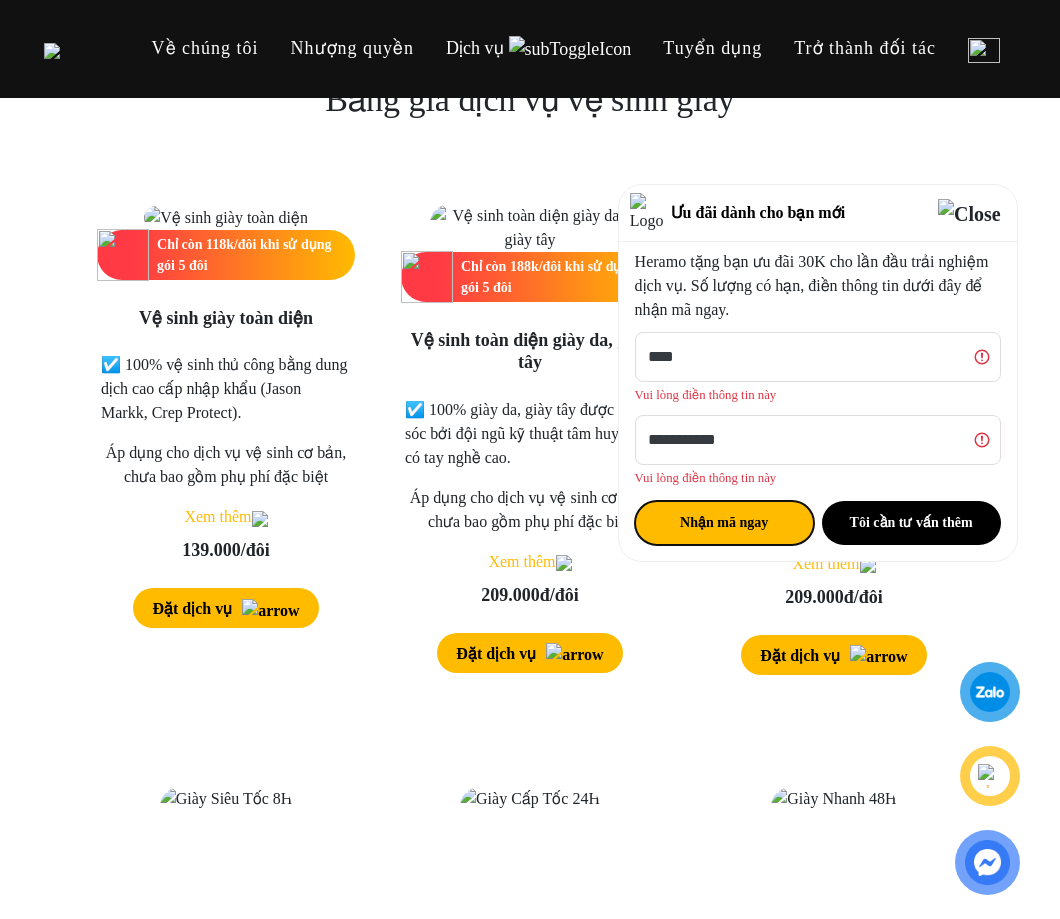 click on "Nhận mã ngay" at bounding box center (724, 523) 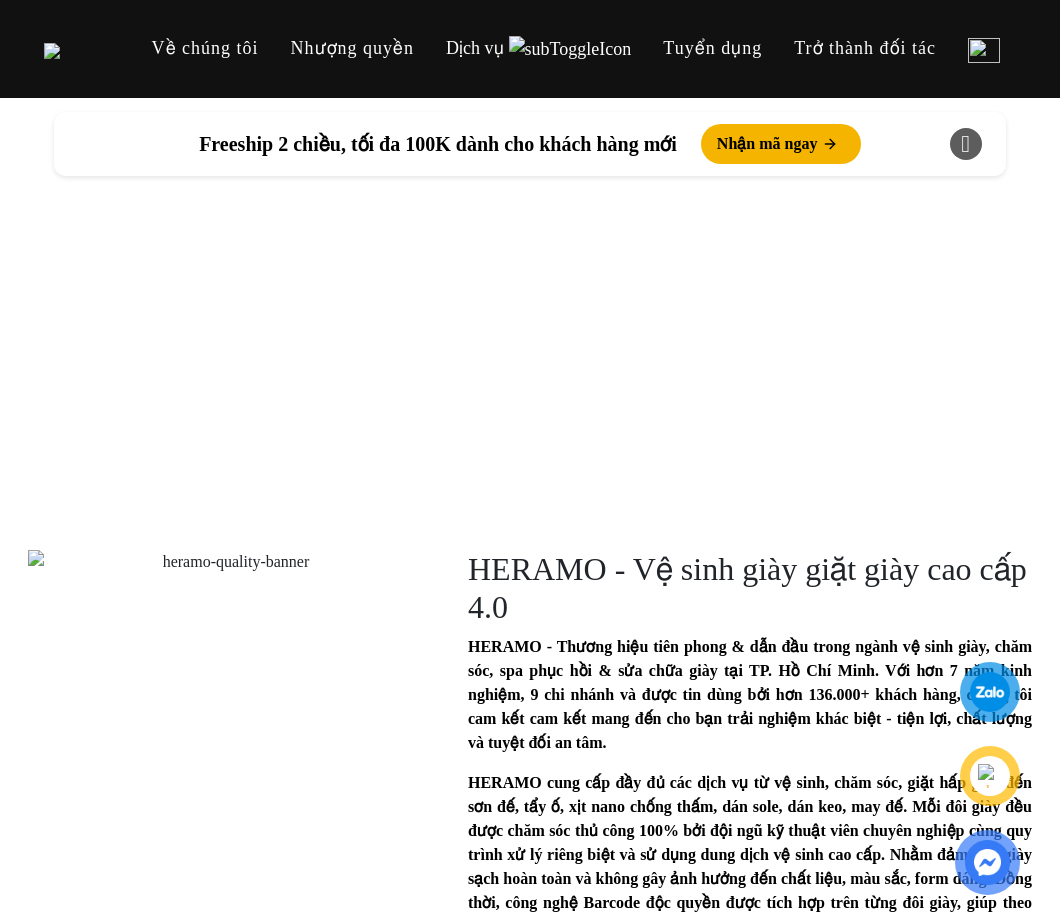 scroll, scrollTop: 0, scrollLeft: 0, axis: both 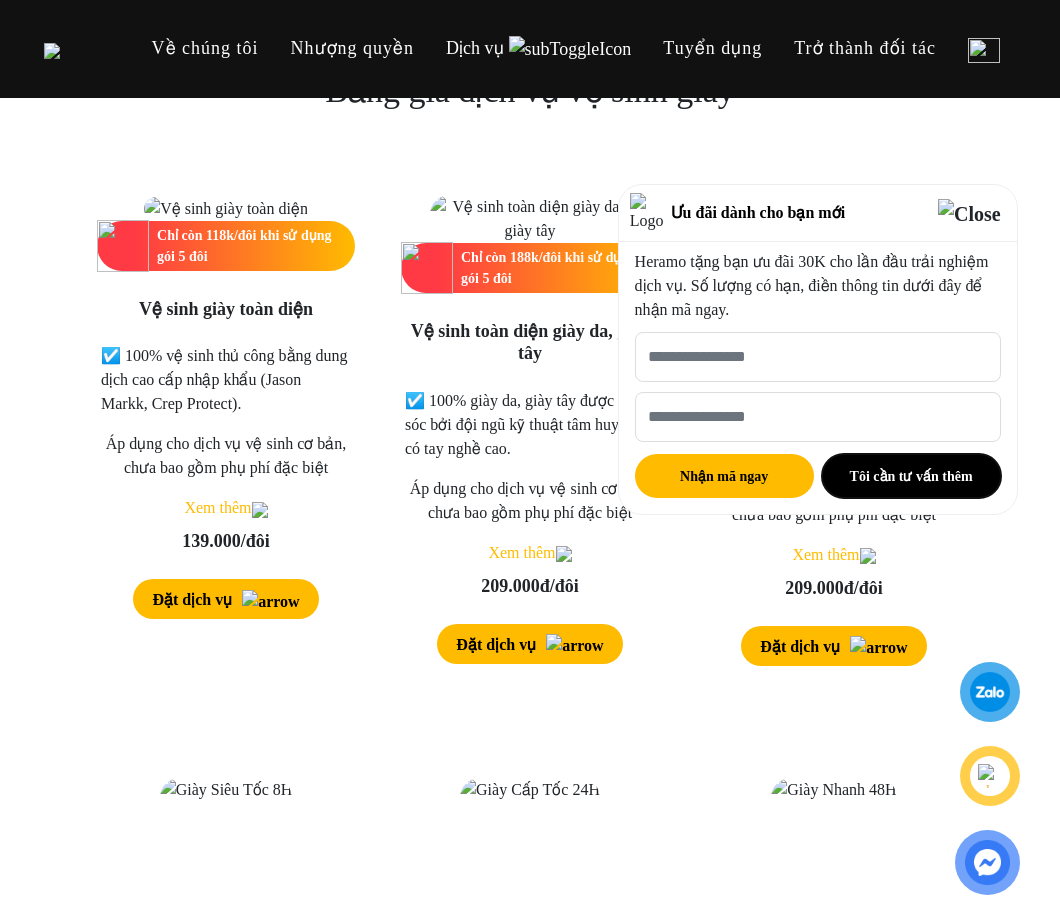 click on "Tôi cần tư vấn thêm" at bounding box center (911, 476) 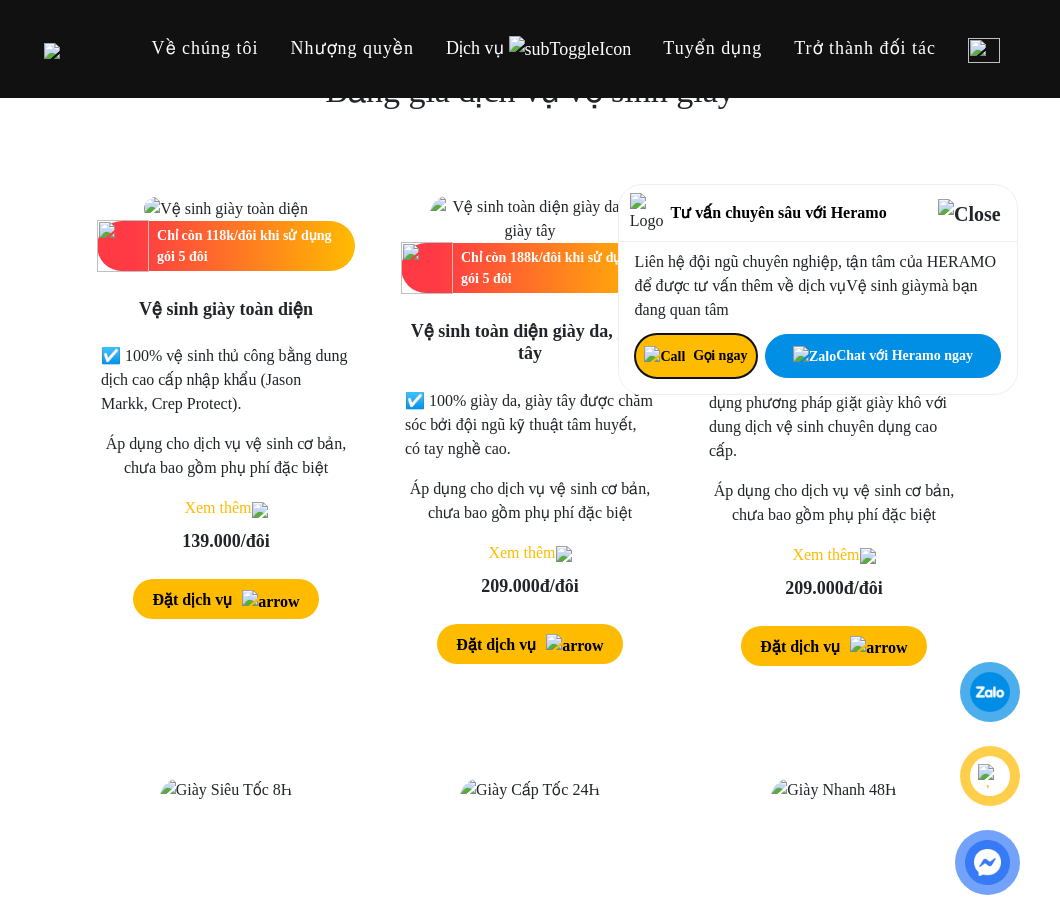 click on "Gọi ngay" at bounding box center [696, 356] 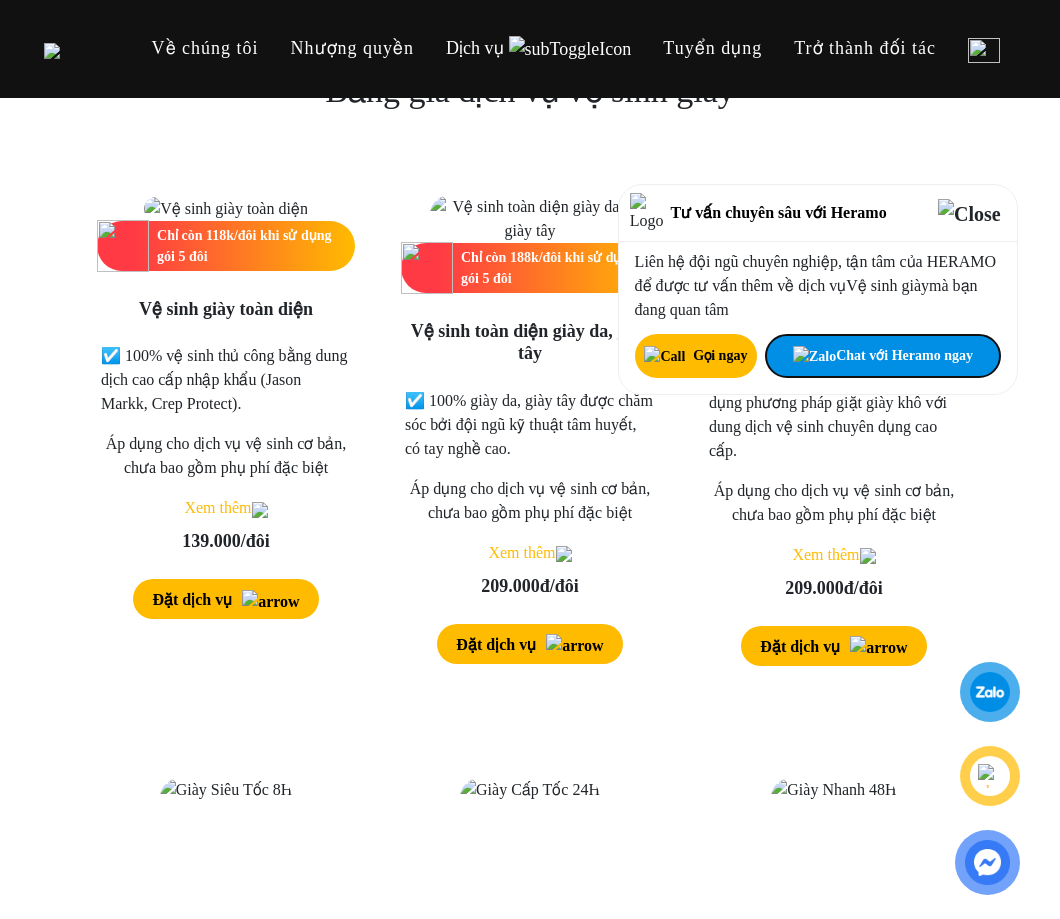 click on "Chat với Heramo ngay" at bounding box center [882, 356] 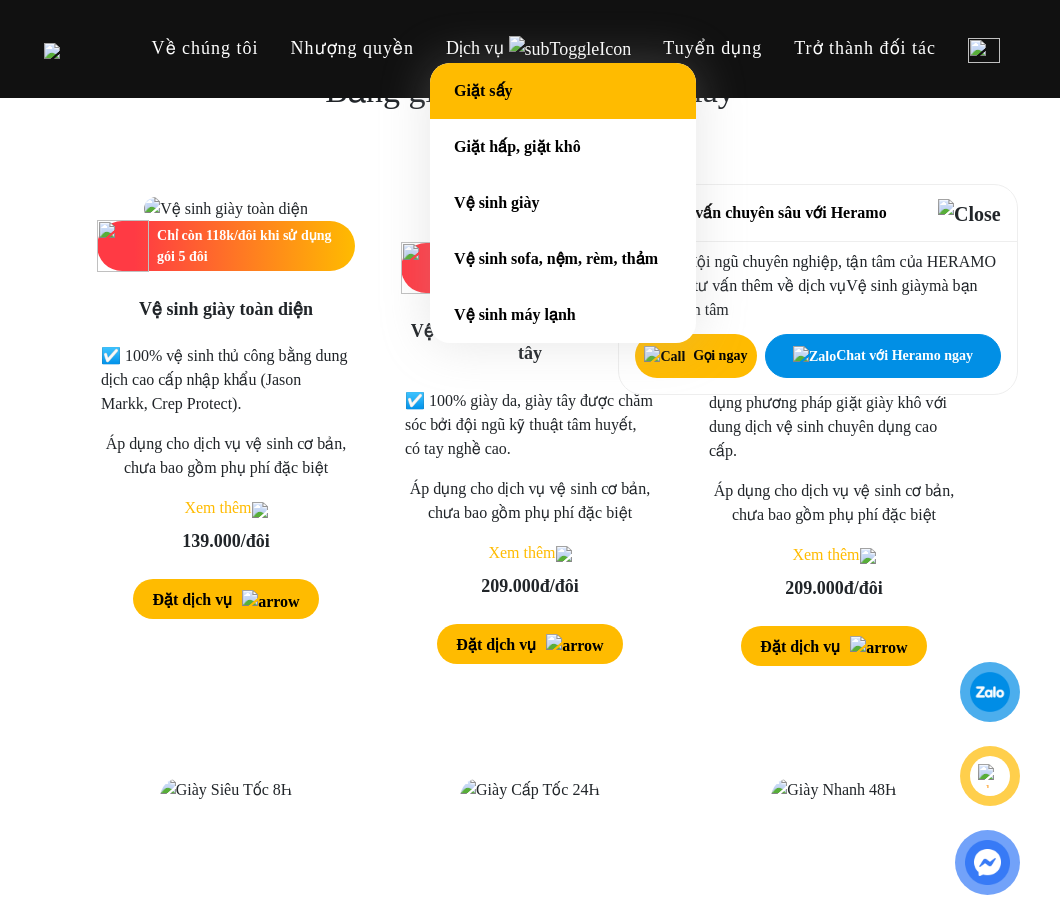 click on "Giặt sấy" at bounding box center [483, 90] 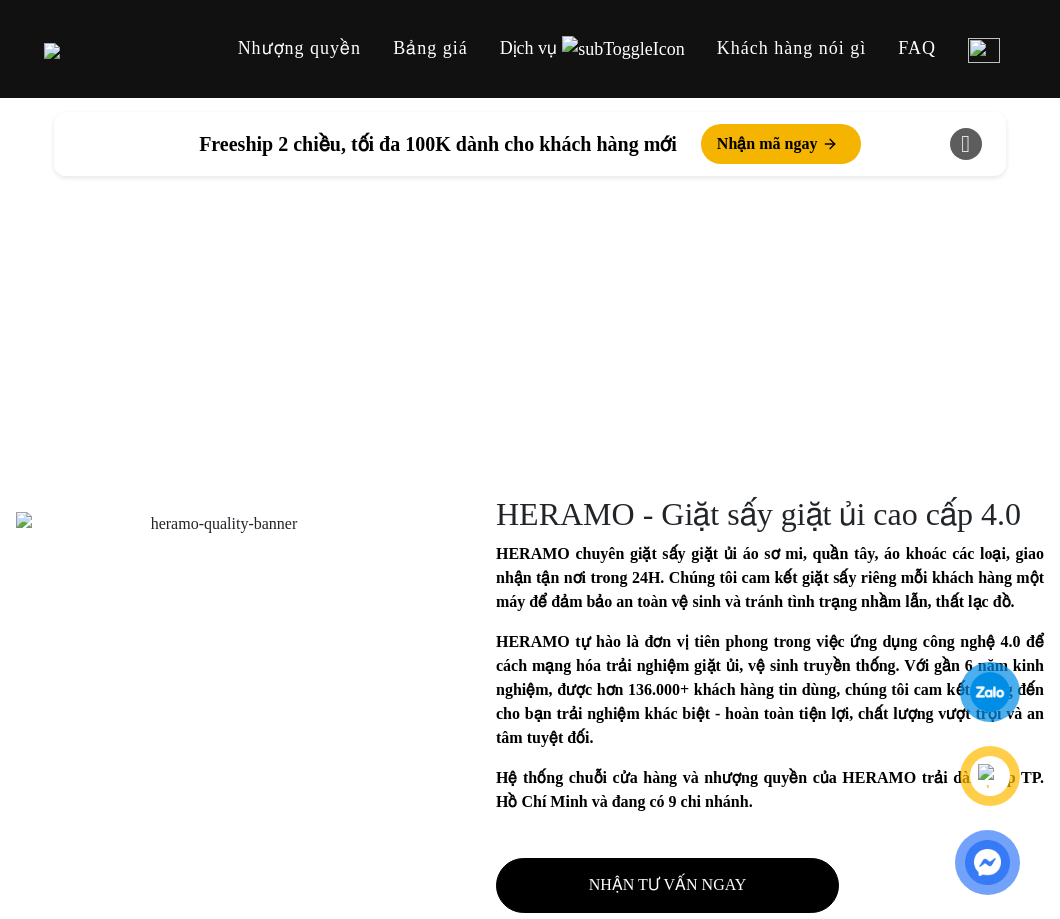 scroll, scrollTop: 0, scrollLeft: 0, axis: both 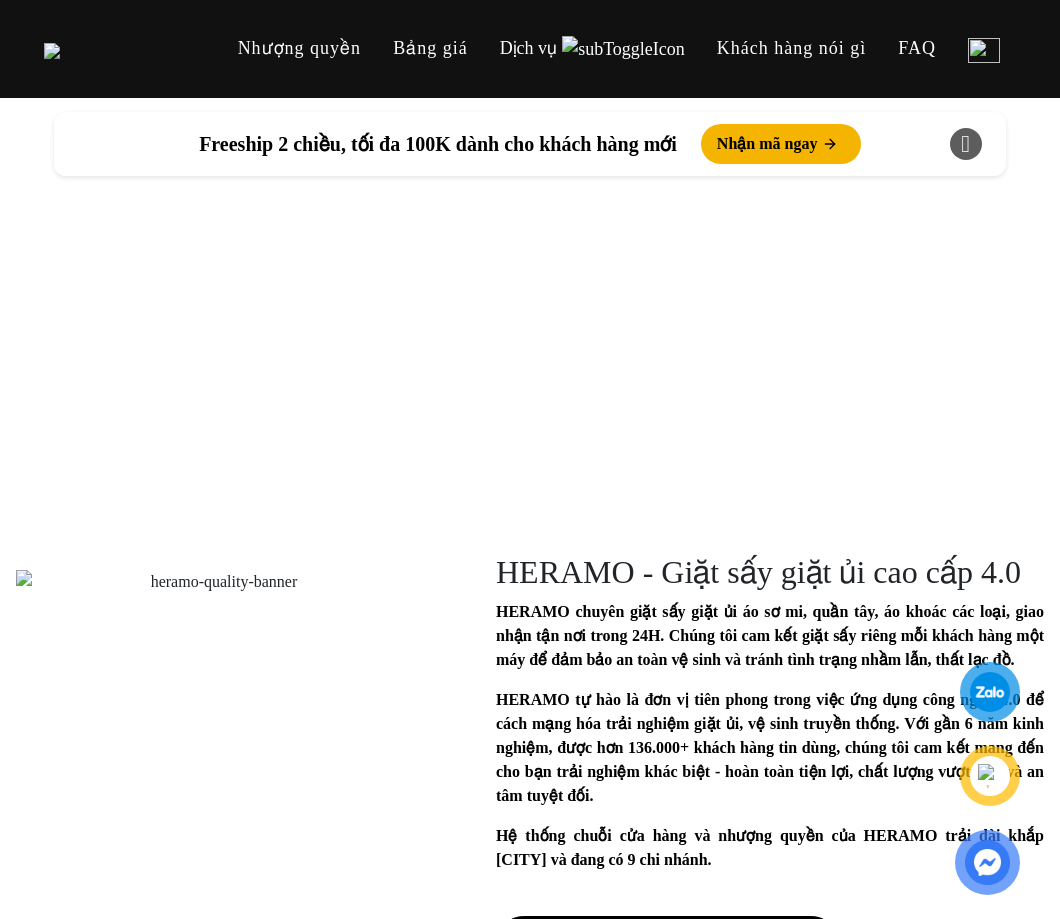click at bounding box center [965, 144] 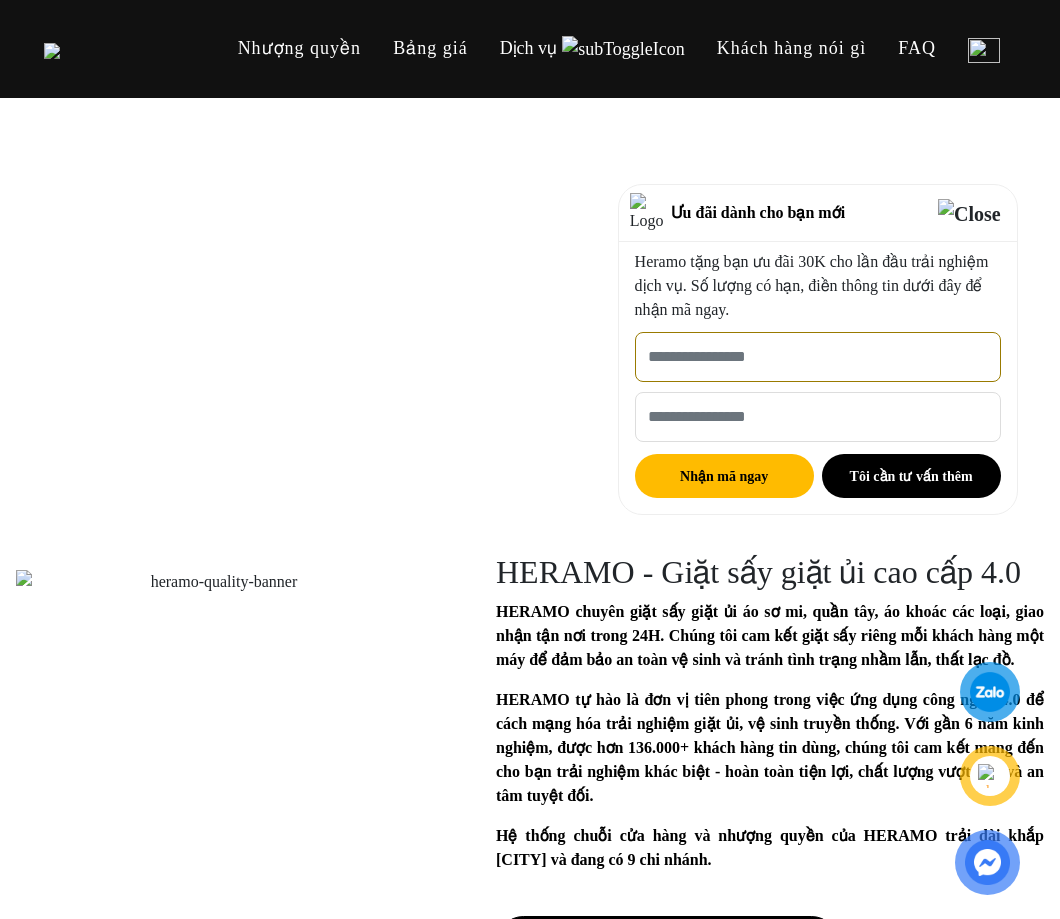 click on "Cho HERAMO xin tên của bạn nhé  *" 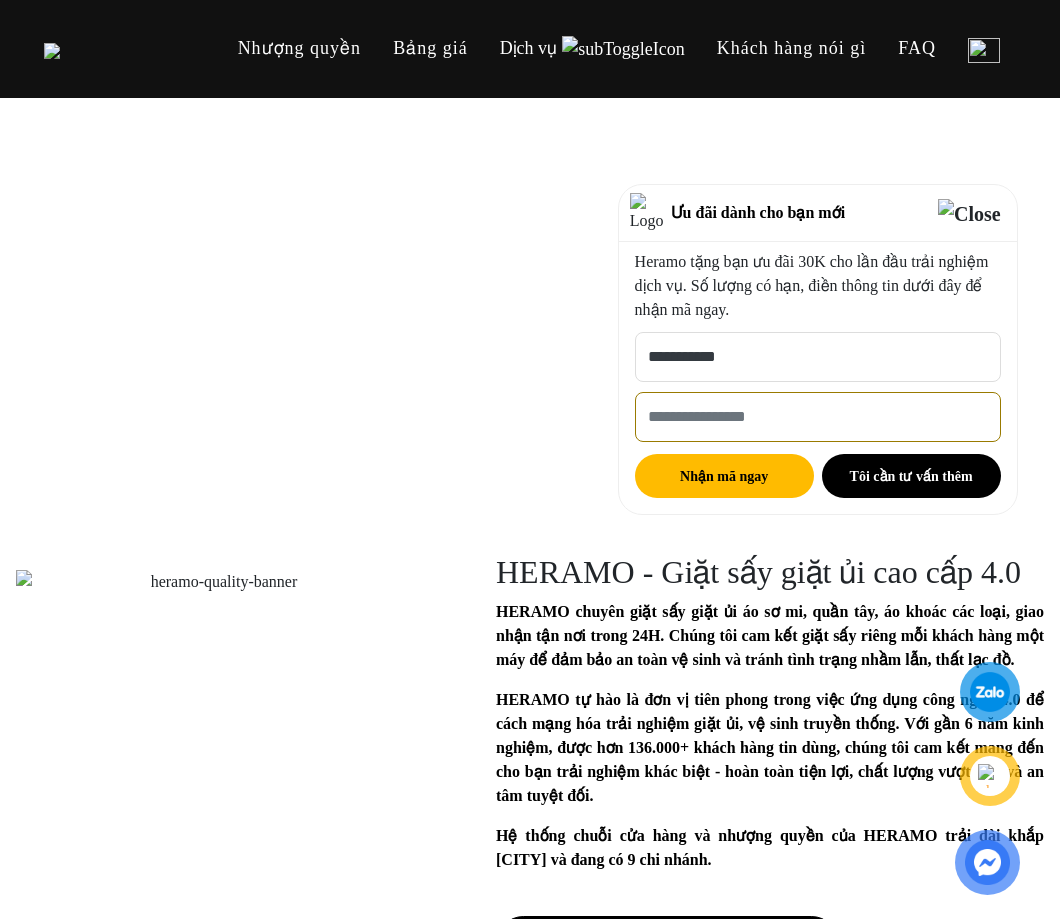 click on "Số điện thoại HERAMO có thể liên hệ là  *" 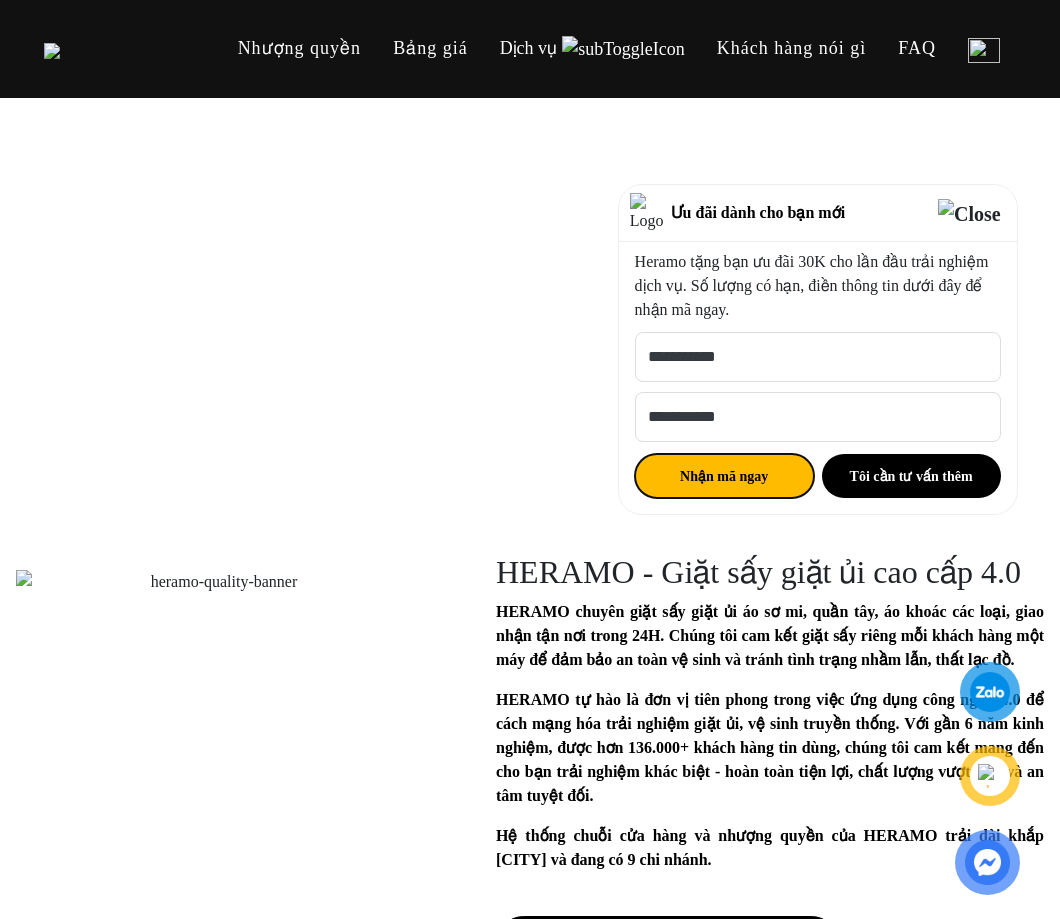 click on "Nhận mã ngay" at bounding box center [724, 476] 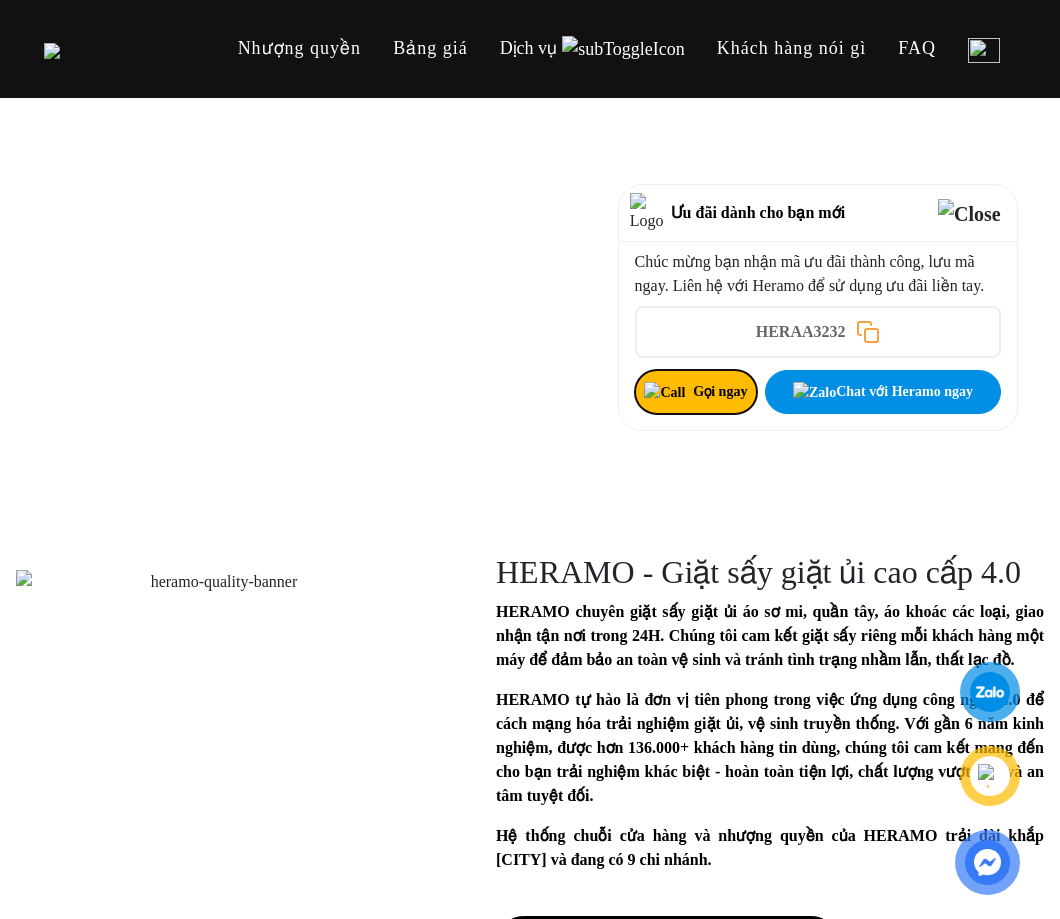 click on "Gọi ngay" at bounding box center [696, 392] 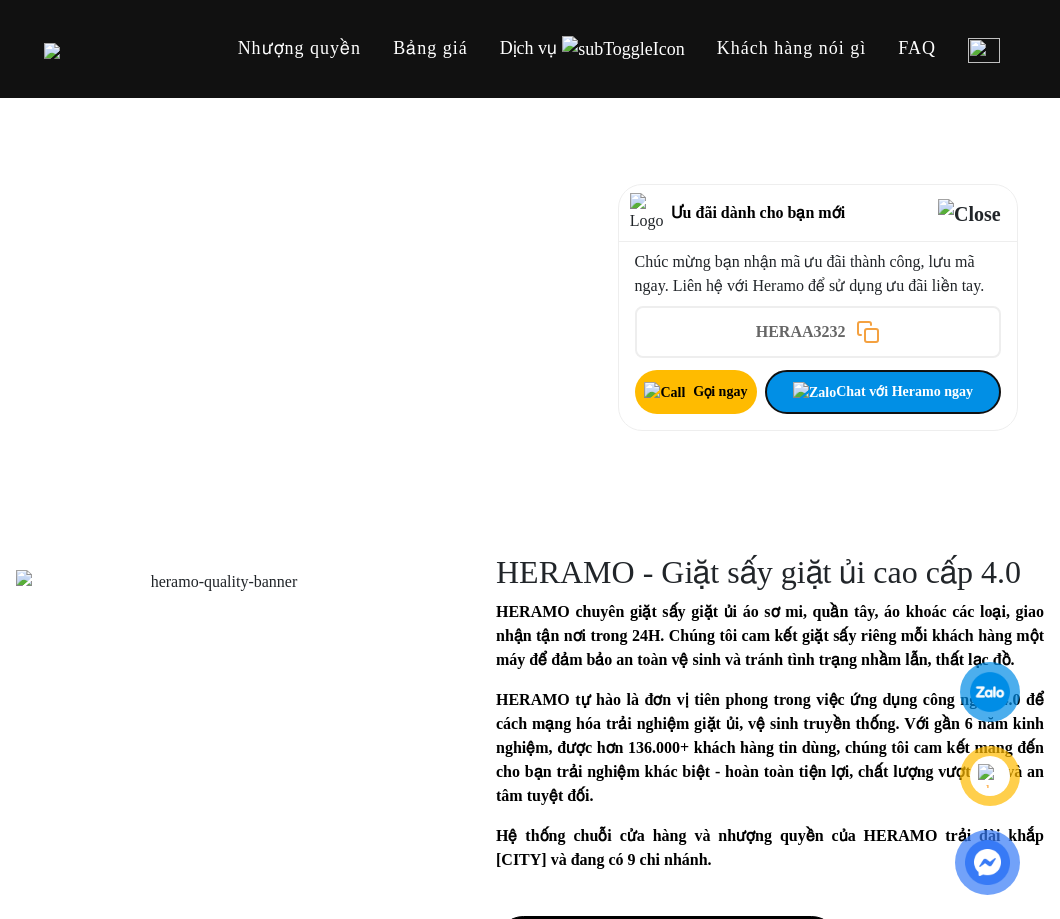 click on "Chat với Heramo ngay" at bounding box center [882, 392] 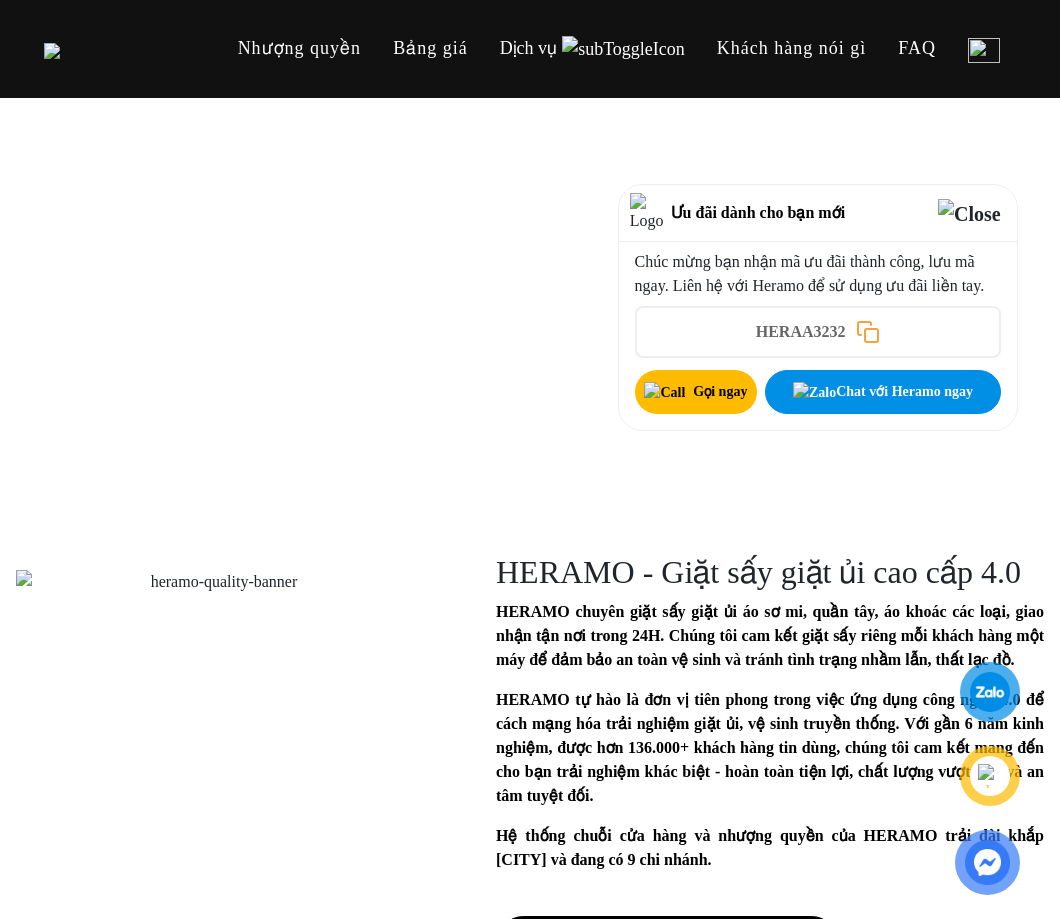 drag, startPoint x: 869, startPoint y: 364, endPoint x: 958, endPoint y: 333, distance: 94.24436 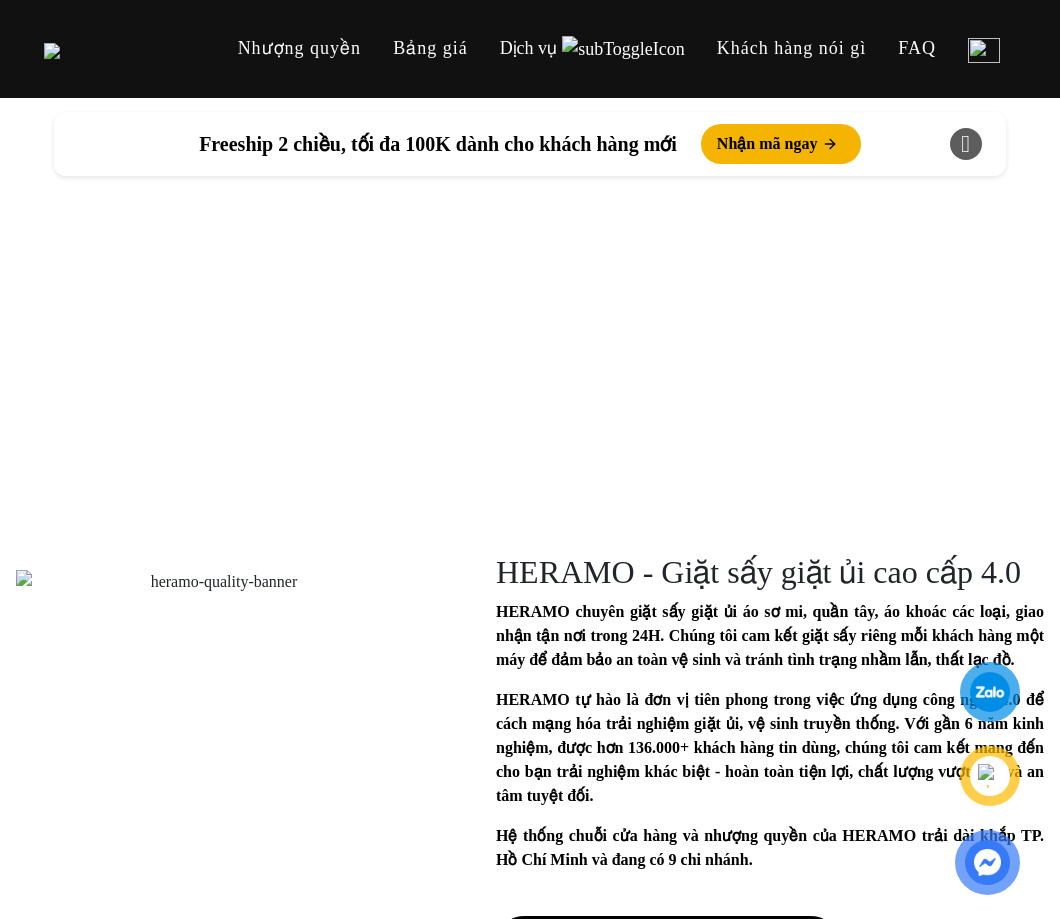 scroll, scrollTop: 0, scrollLeft: 0, axis: both 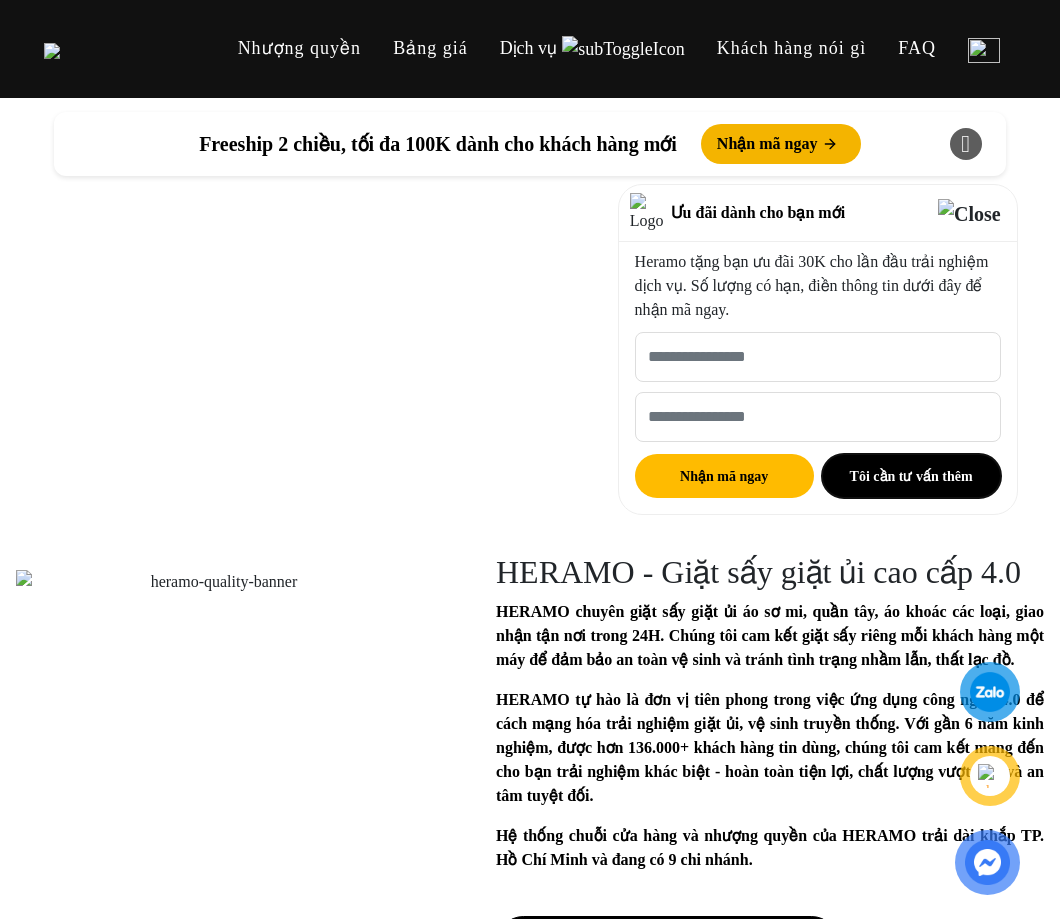 click on "Tôi cần tư vấn thêm" at bounding box center [911, 476] 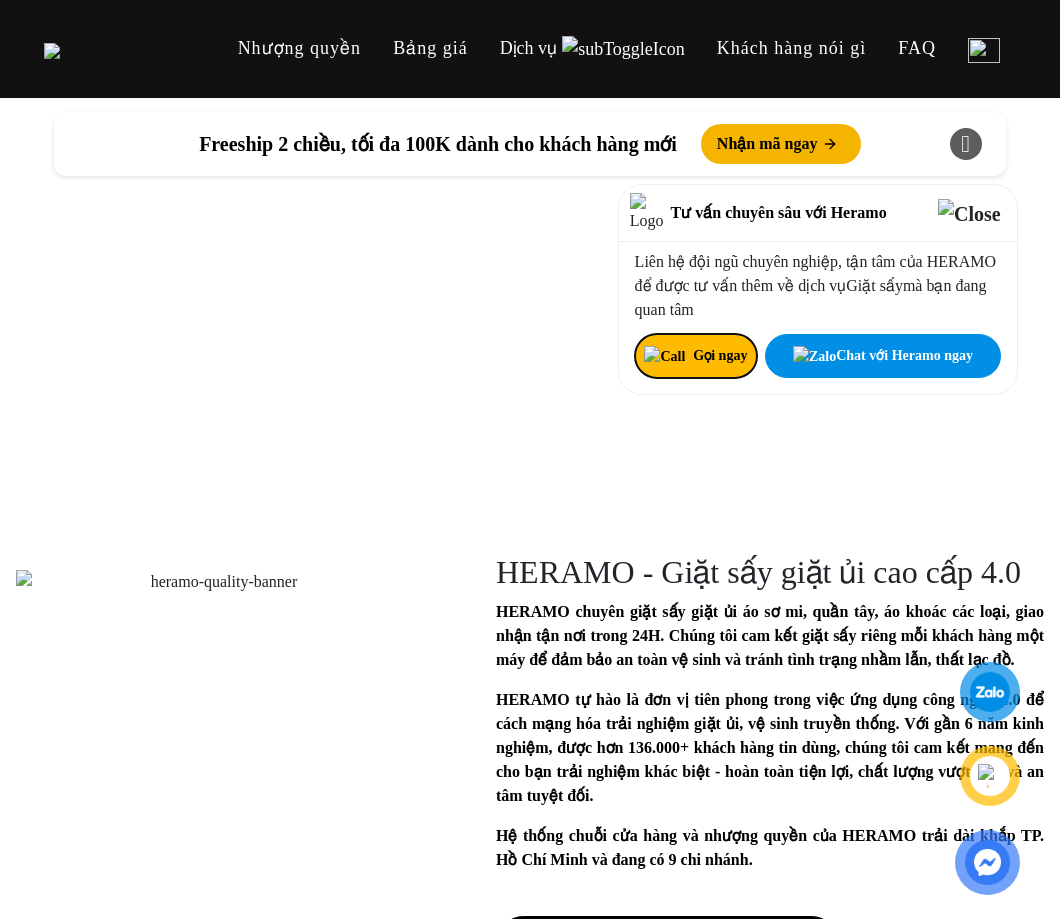 click on "Gọi ngay" at bounding box center (696, 356) 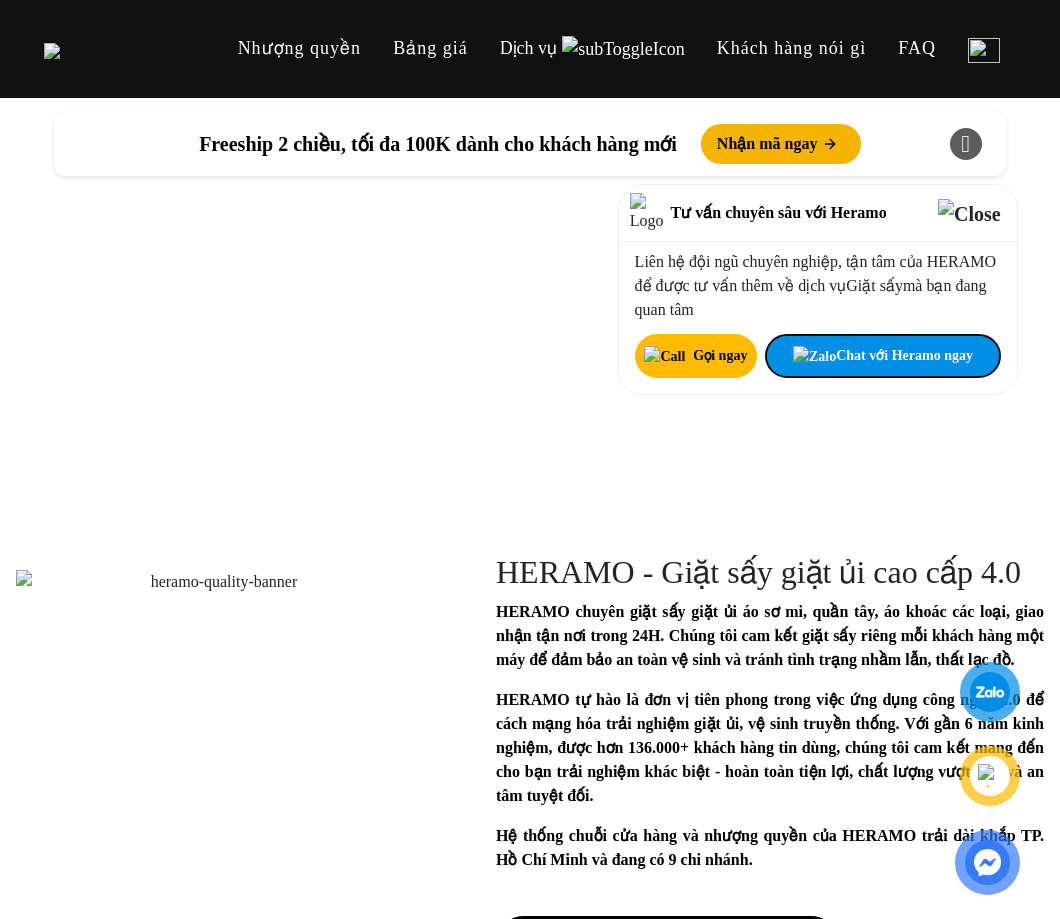 click on "Chat với Heramo ngay" at bounding box center [882, 356] 